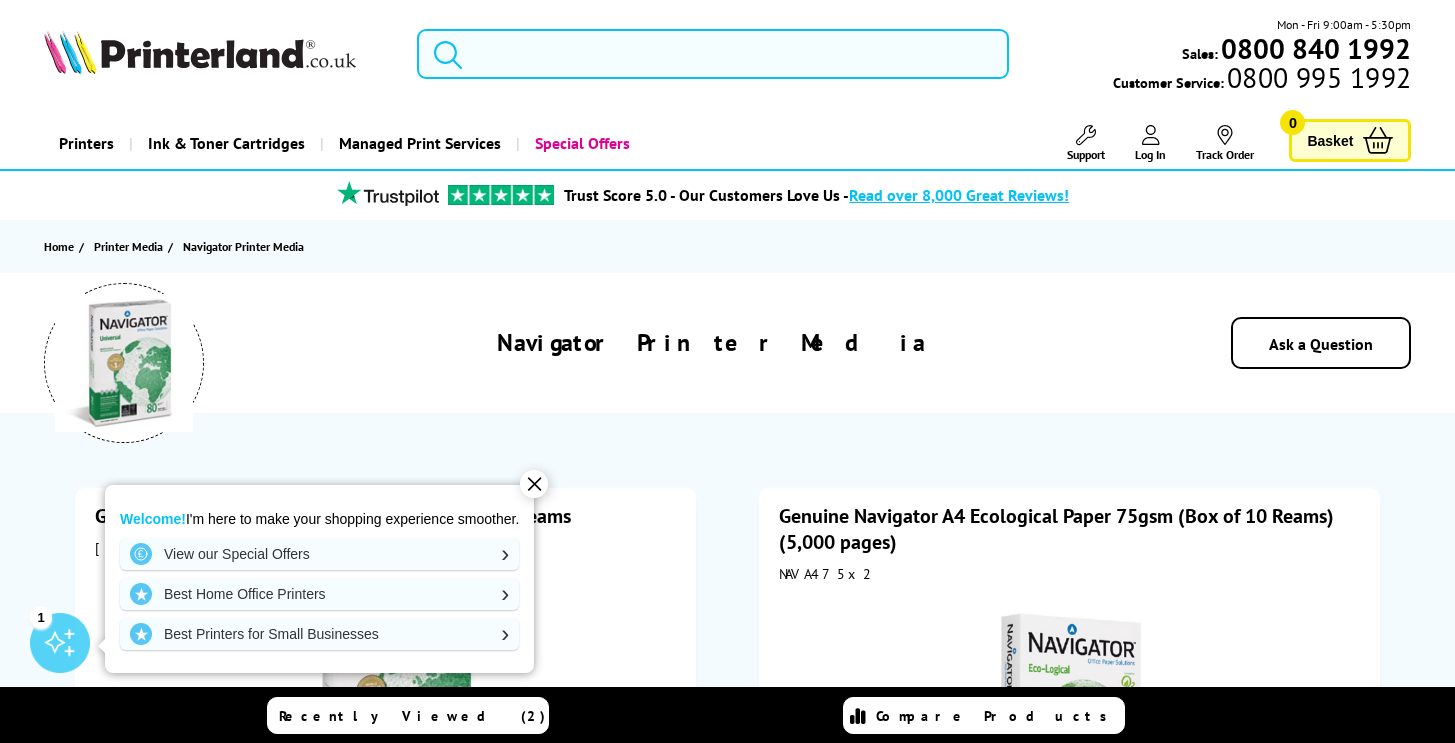 scroll, scrollTop: 0, scrollLeft: 0, axis: both 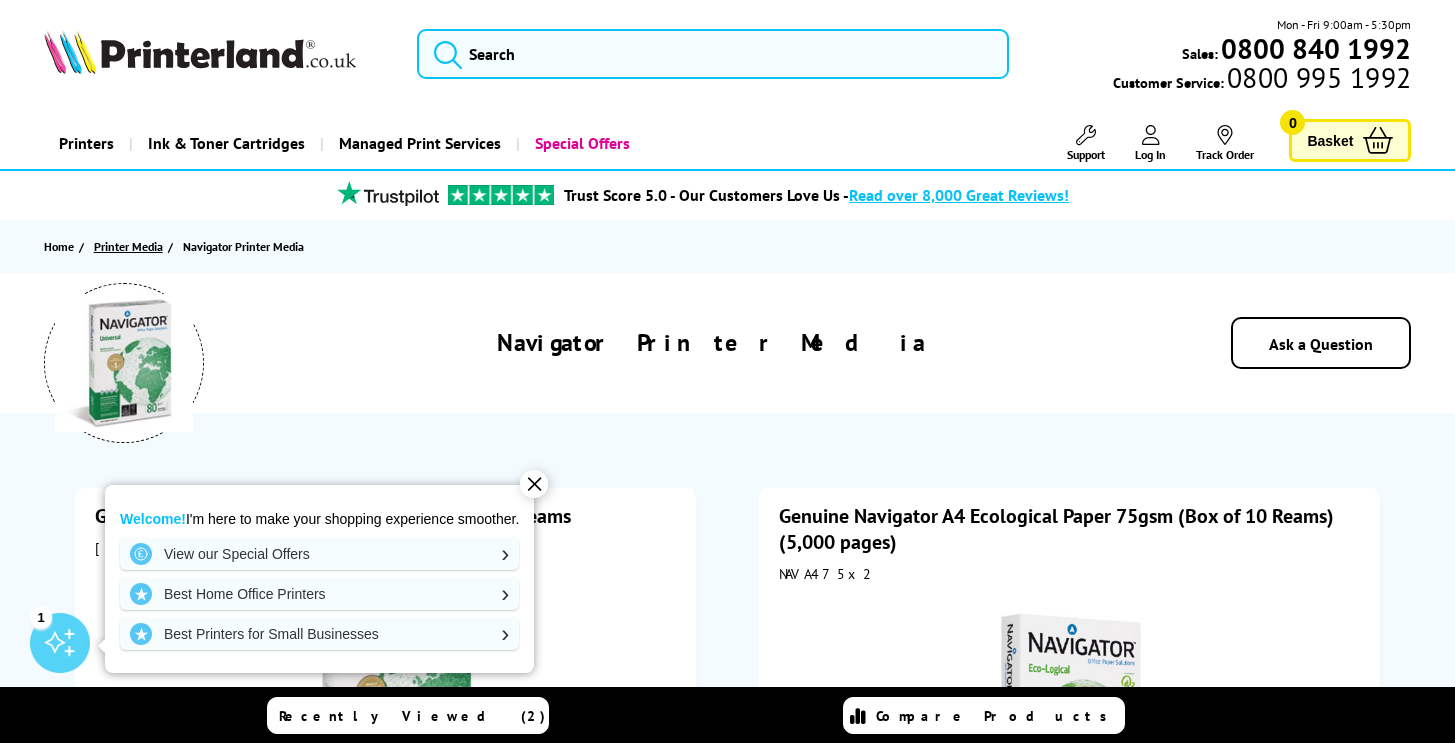 click on "Printer Media" at bounding box center (128, 246) 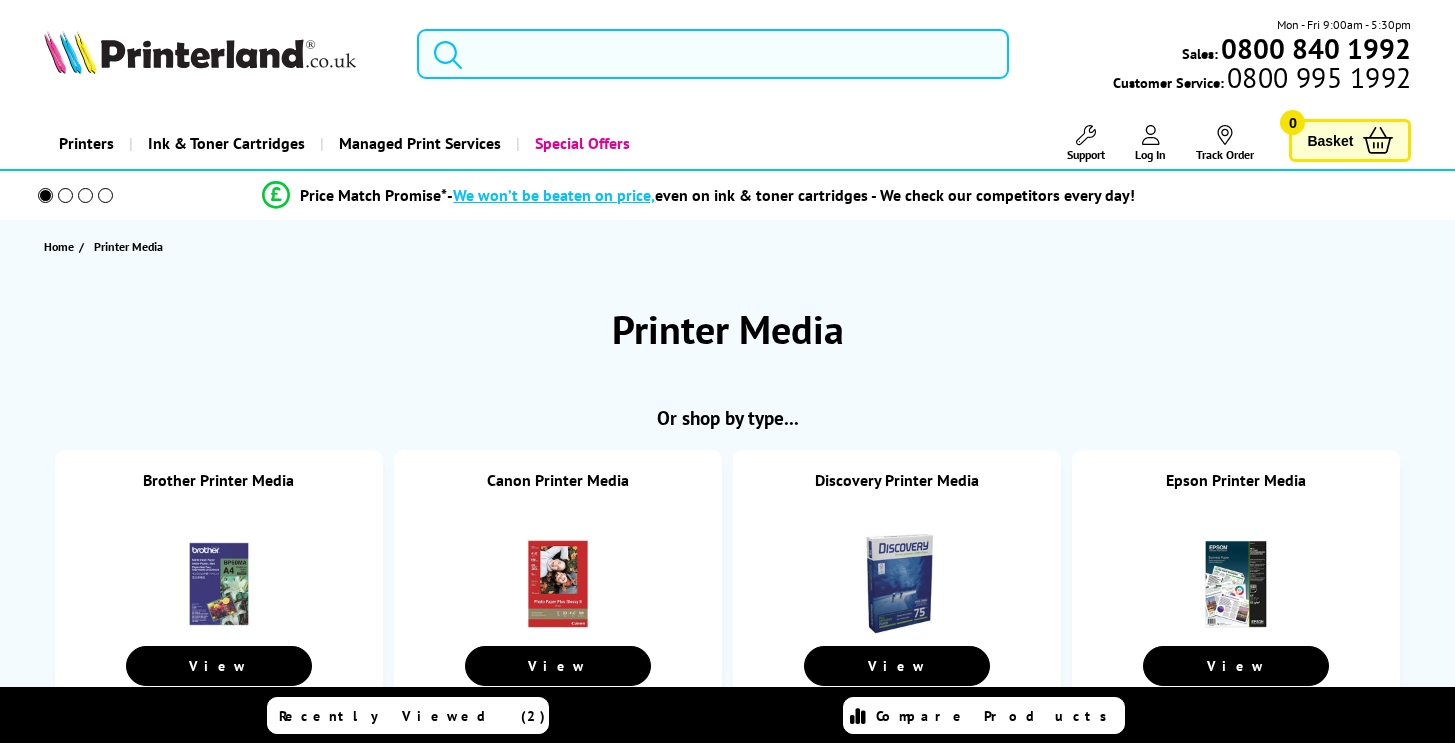 scroll, scrollTop: 0, scrollLeft: 0, axis: both 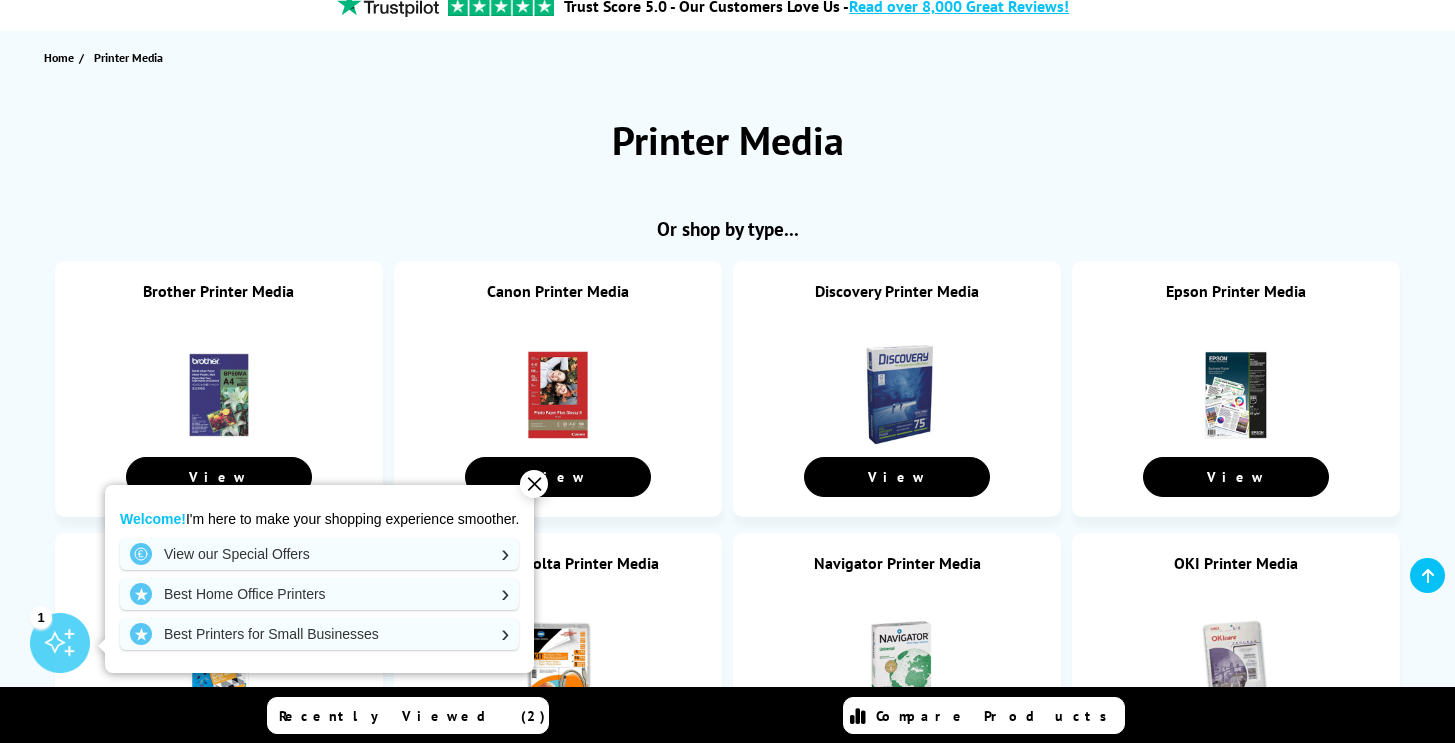 click on "✕" at bounding box center (534, 484) 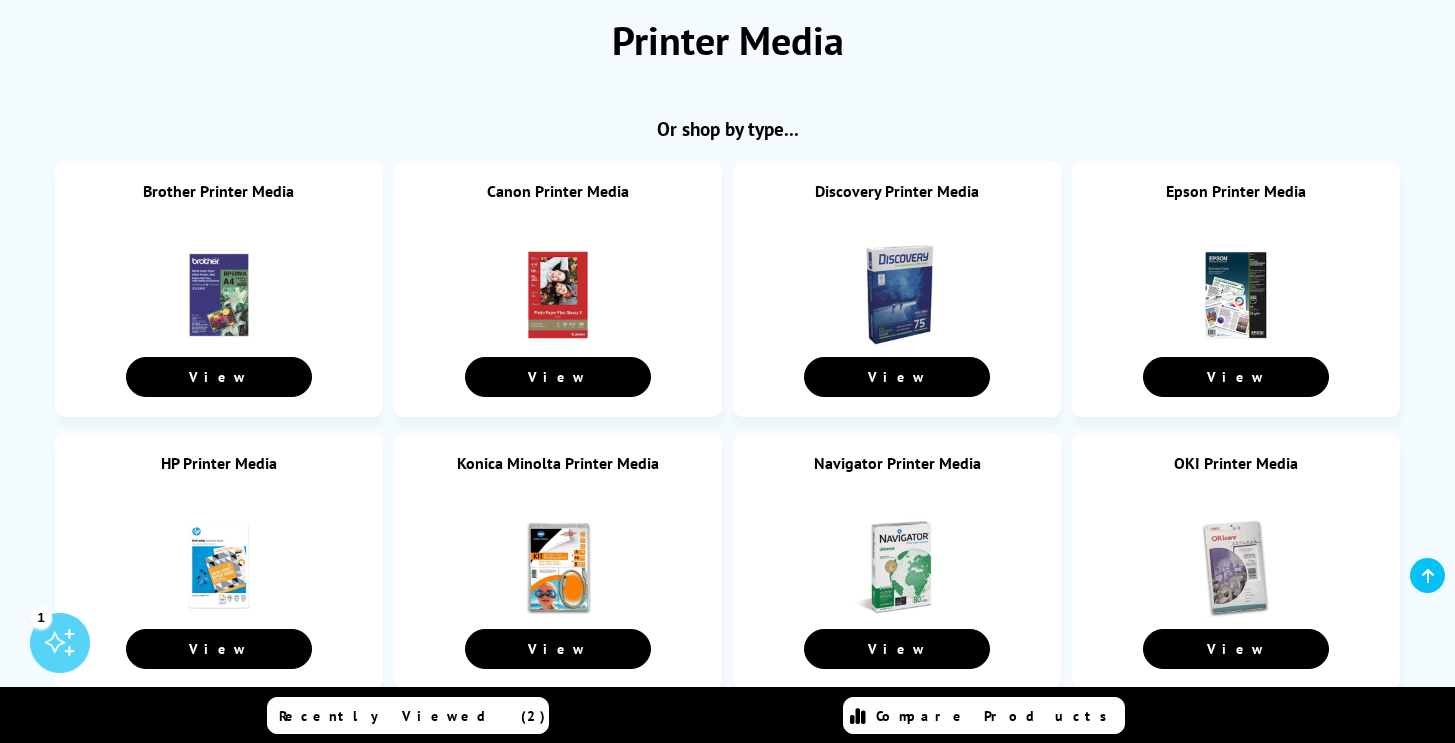 scroll, scrollTop: 261, scrollLeft: 0, axis: vertical 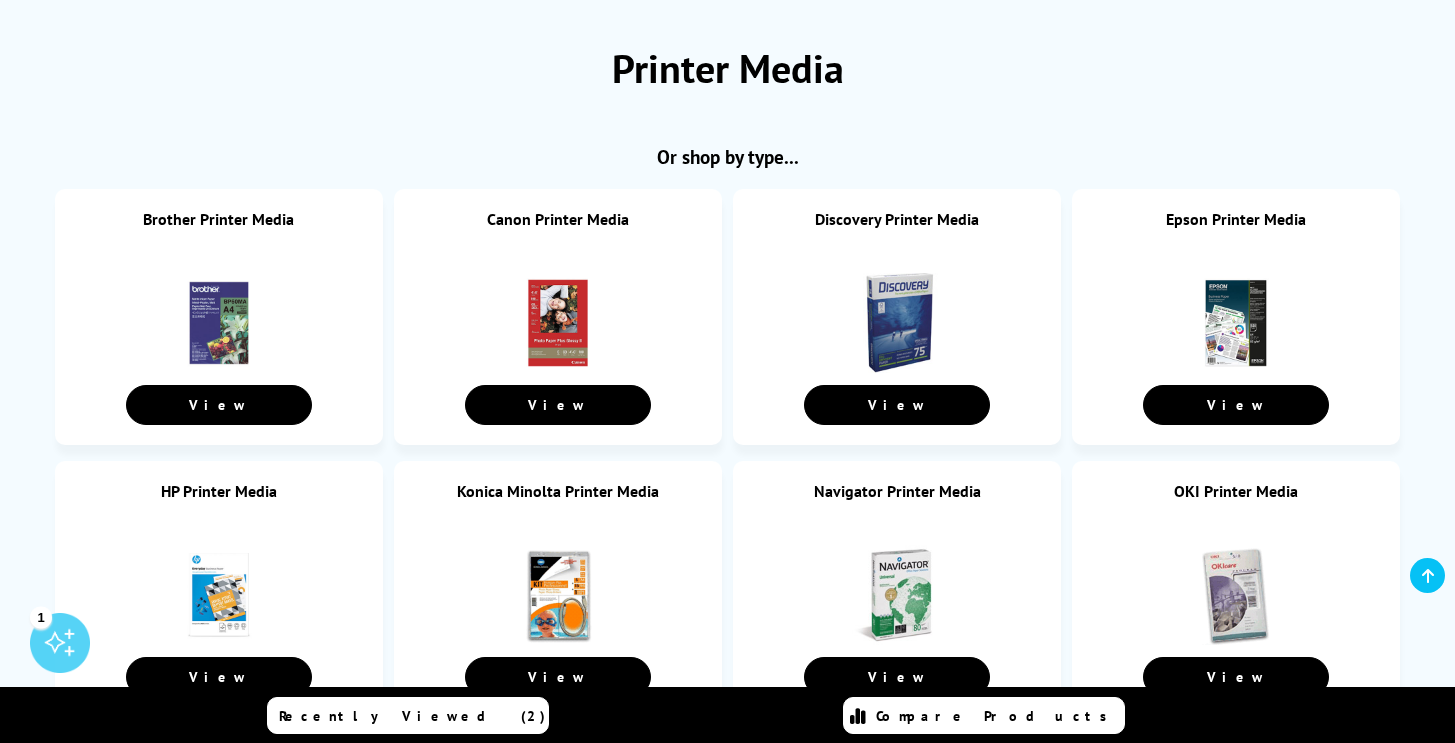 click at bounding box center [219, 323] 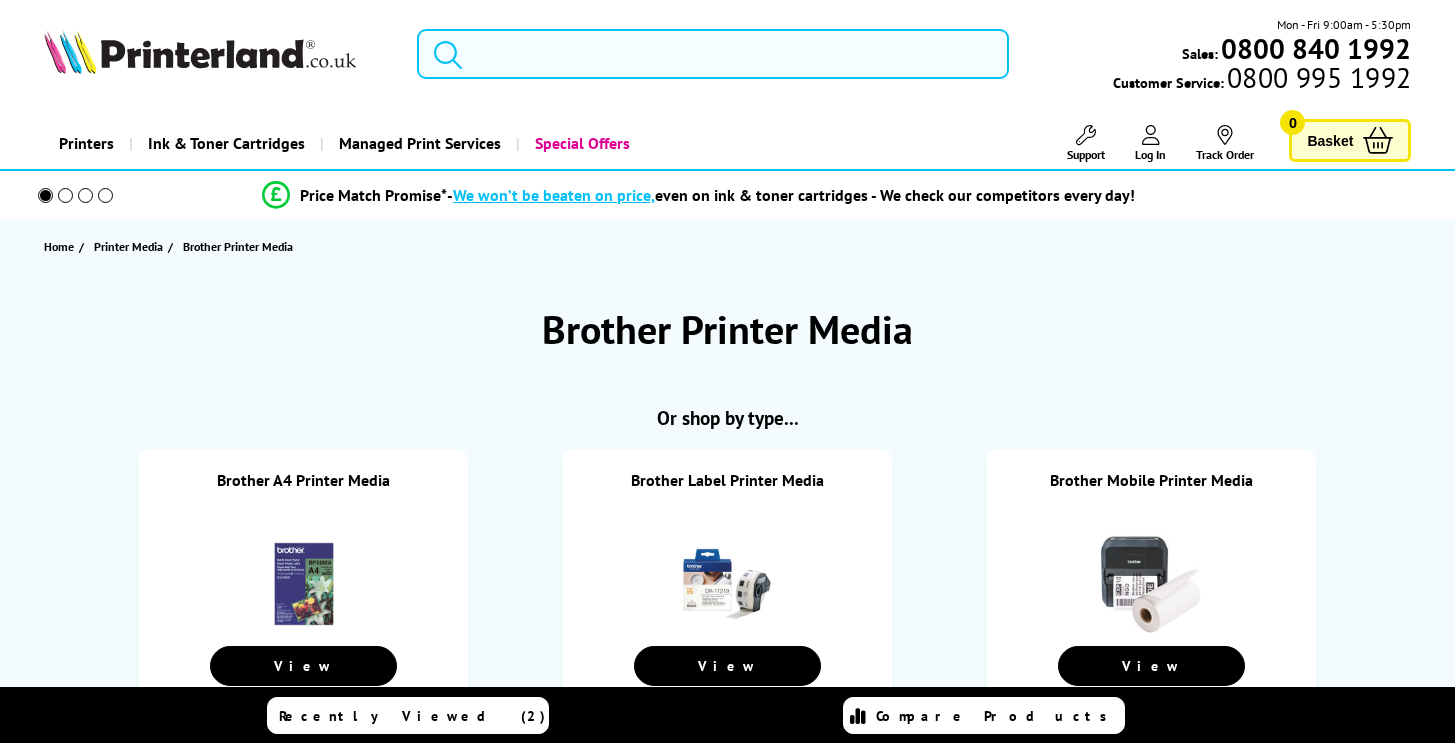 scroll, scrollTop: 0, scrollLeft: 0, axis: both 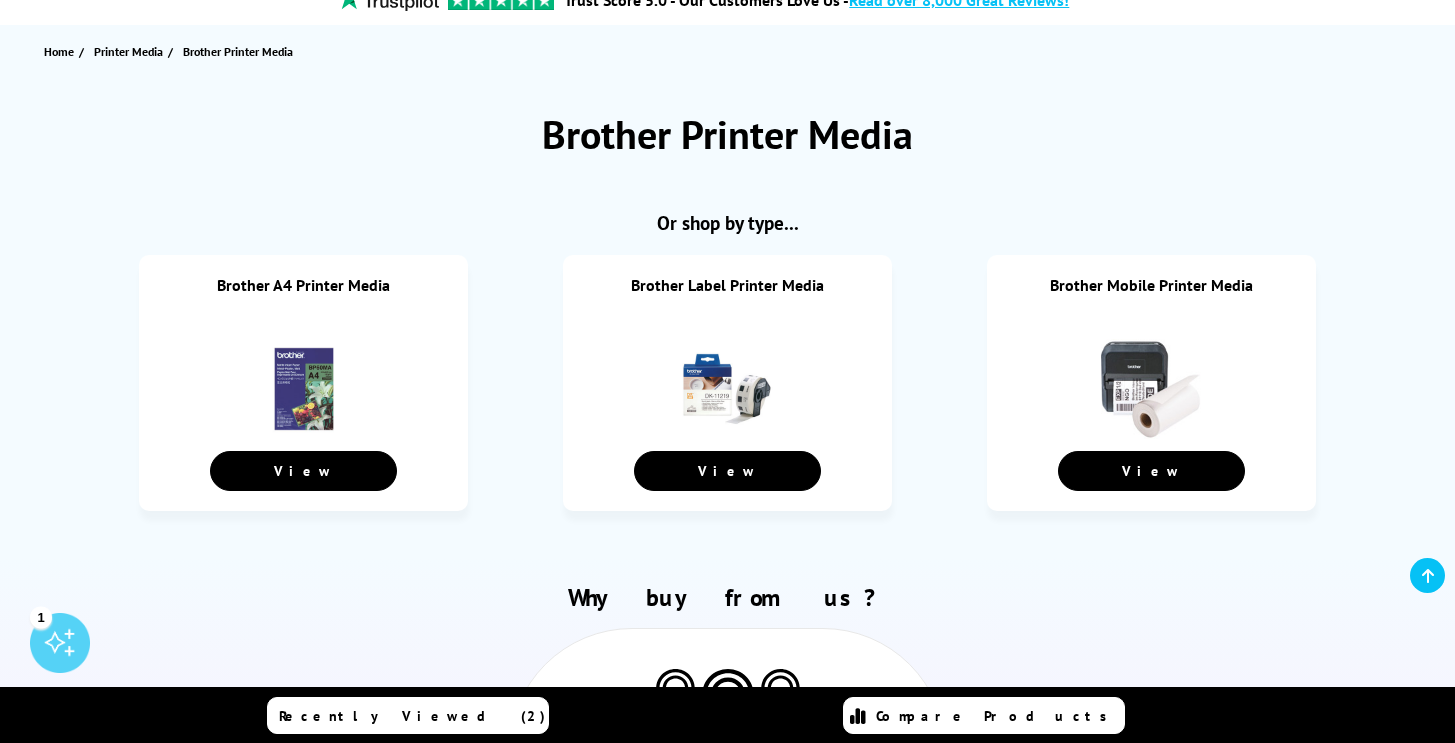click at bounding box center [304, 389] 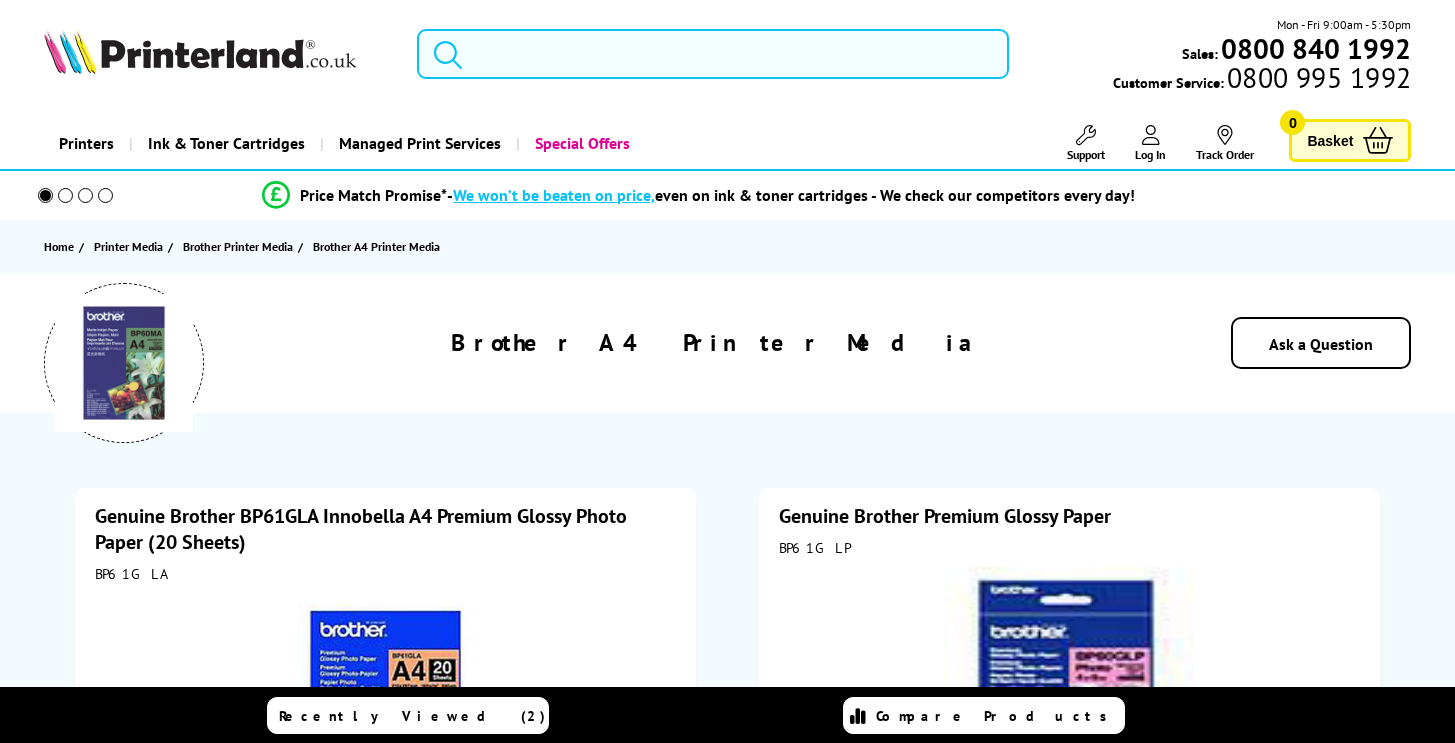 scroll, scrollTop: 0, scrollLeft: 0, axis: both 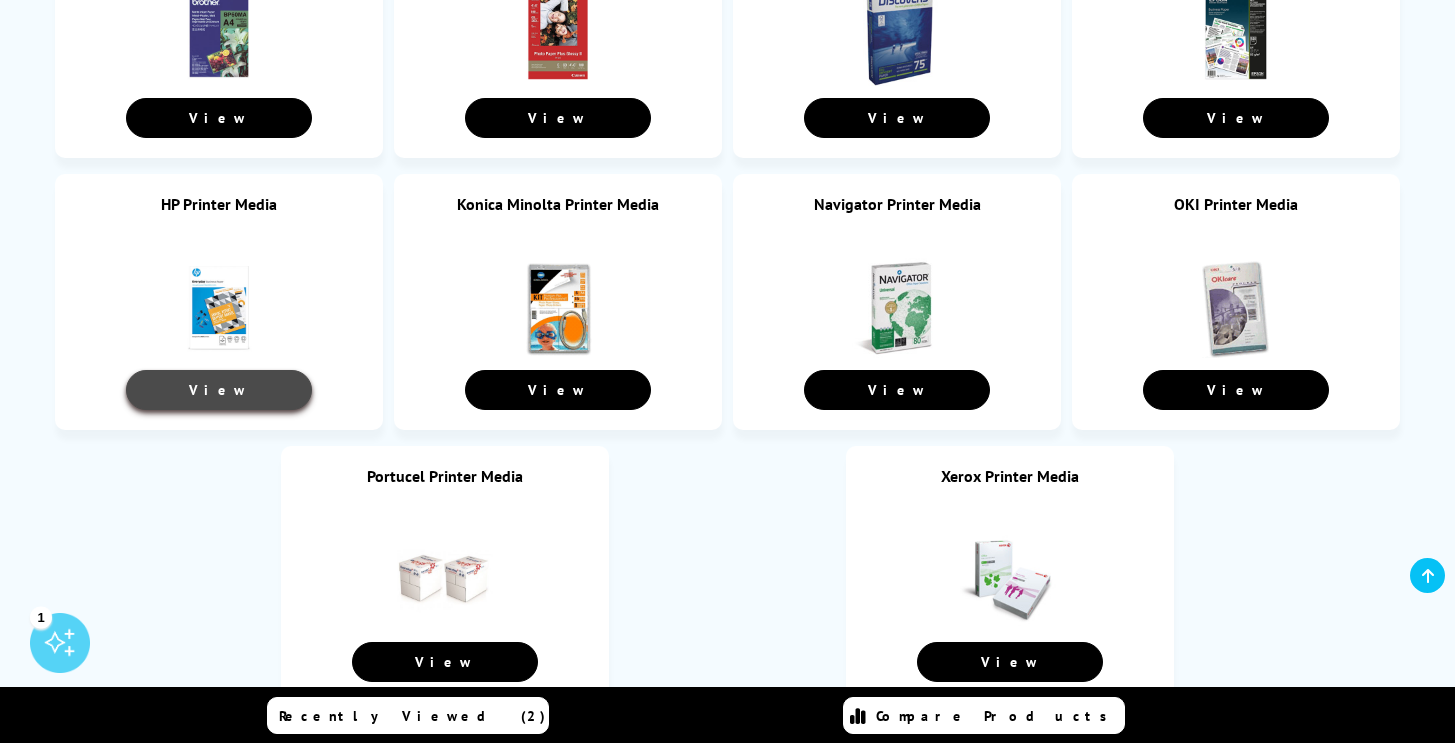 click on "View" at bounding box center (219, 390) 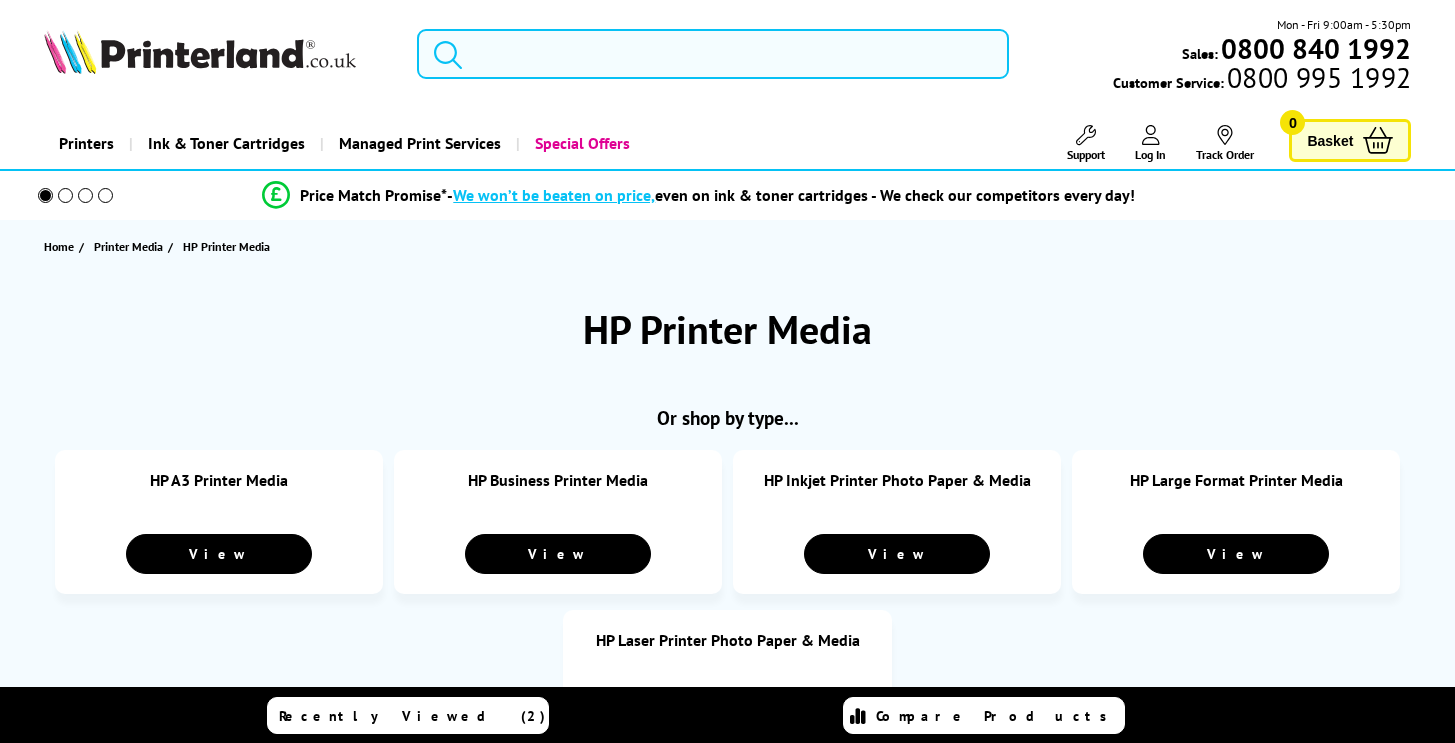 scroll, scrollTop: 0, scrollLeft: 0, axis: both 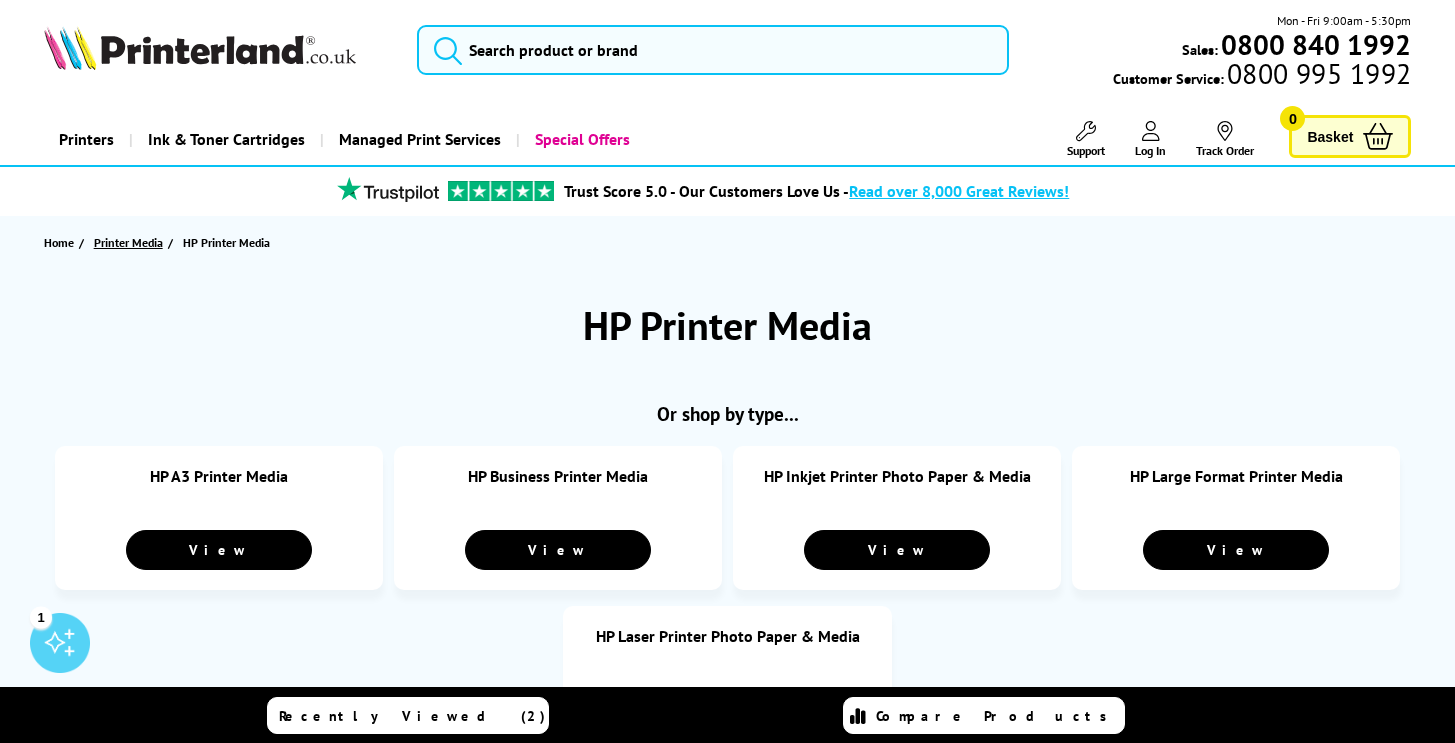 click on "Printer Media" at bounding box center [128, 242] 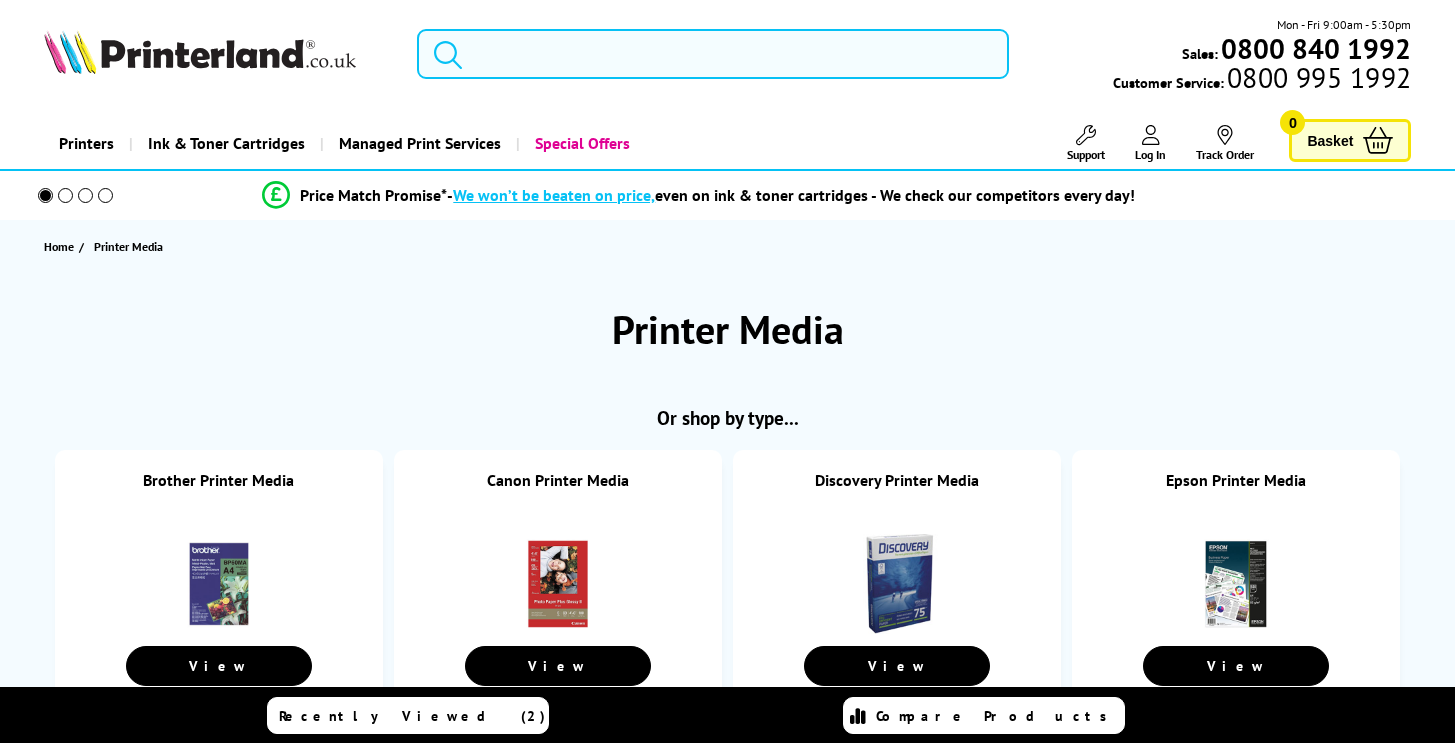 scroll, scrollTop: 0, scrollLeft: 0, axis: both 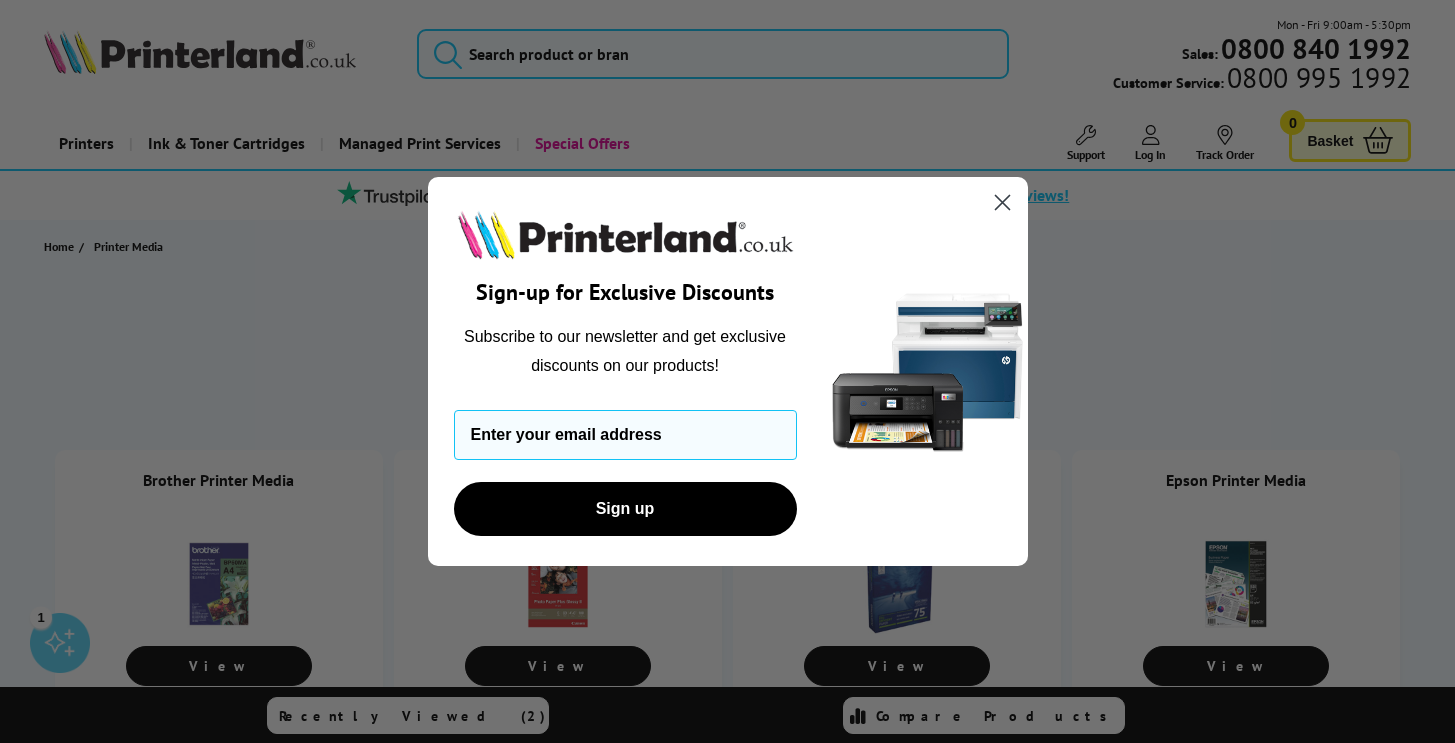 click 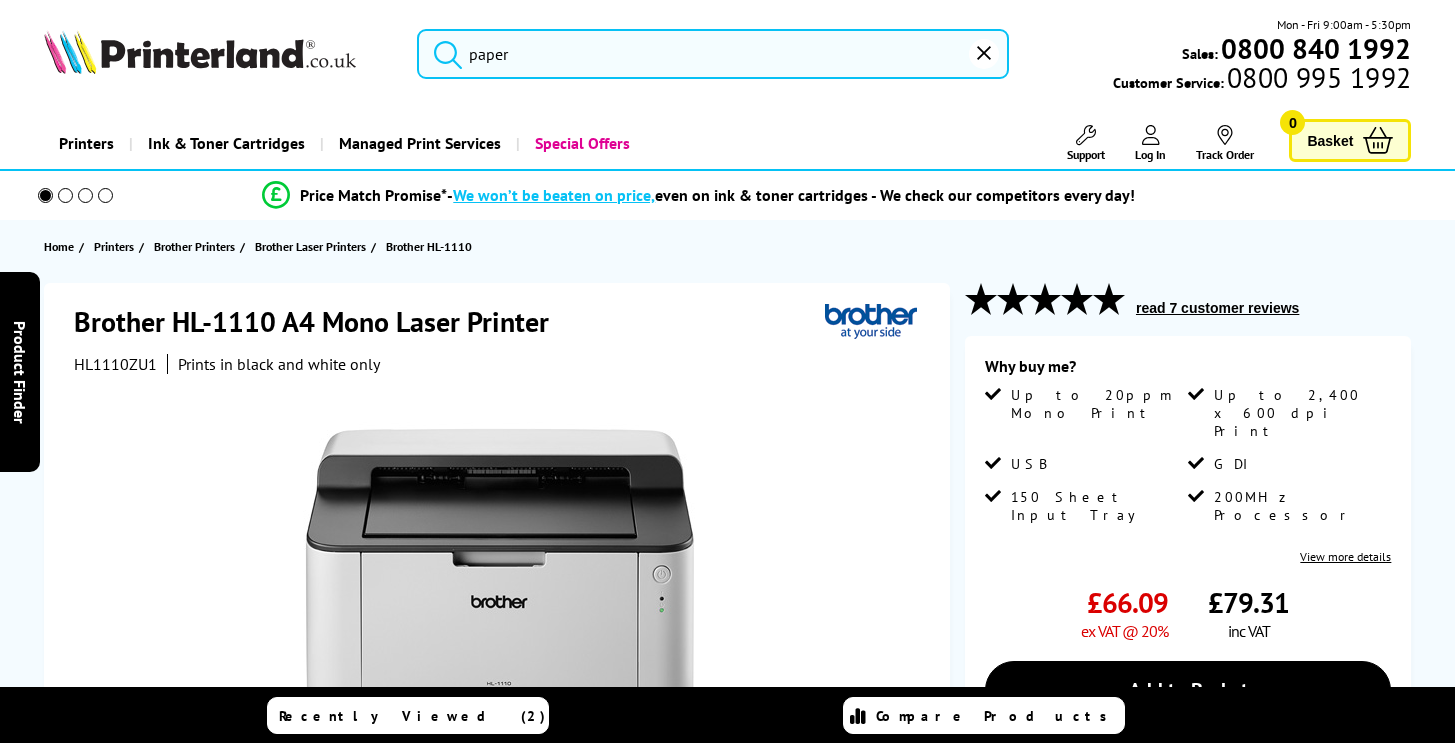 scroll, scrollTop: 170, scrollLeft: 0, axis: vertical 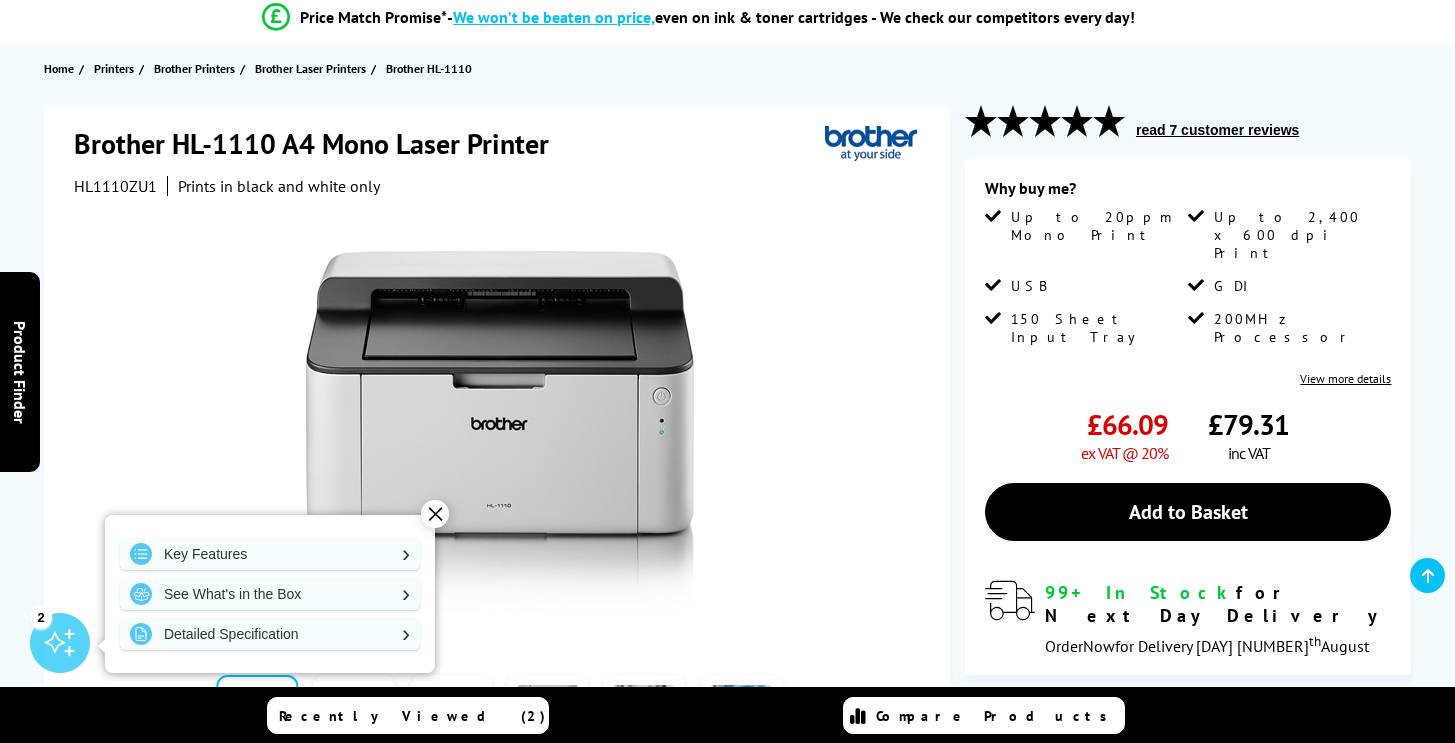 click on "✕" at bounding box center (435, 514) 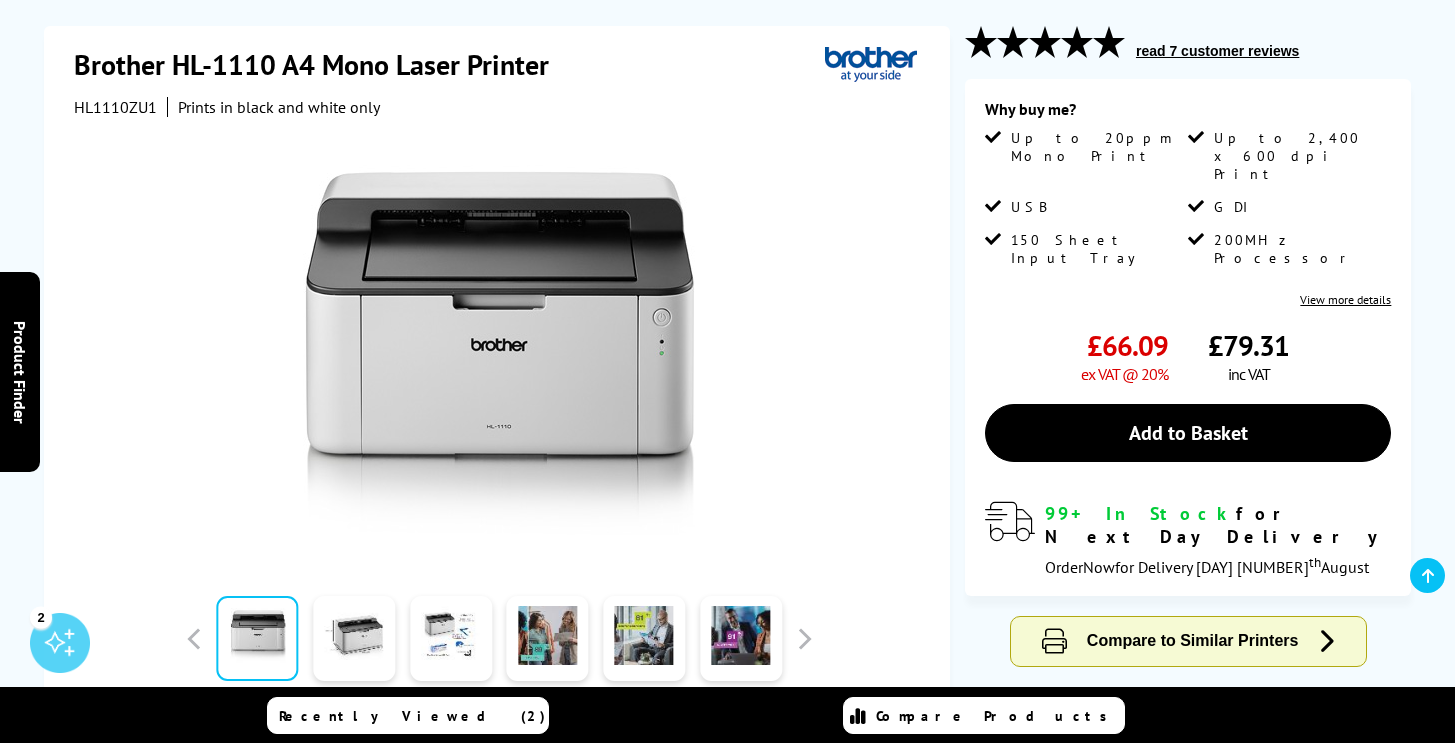 scroll, scrollTop: 0, scrollLeft: 0, axis: both 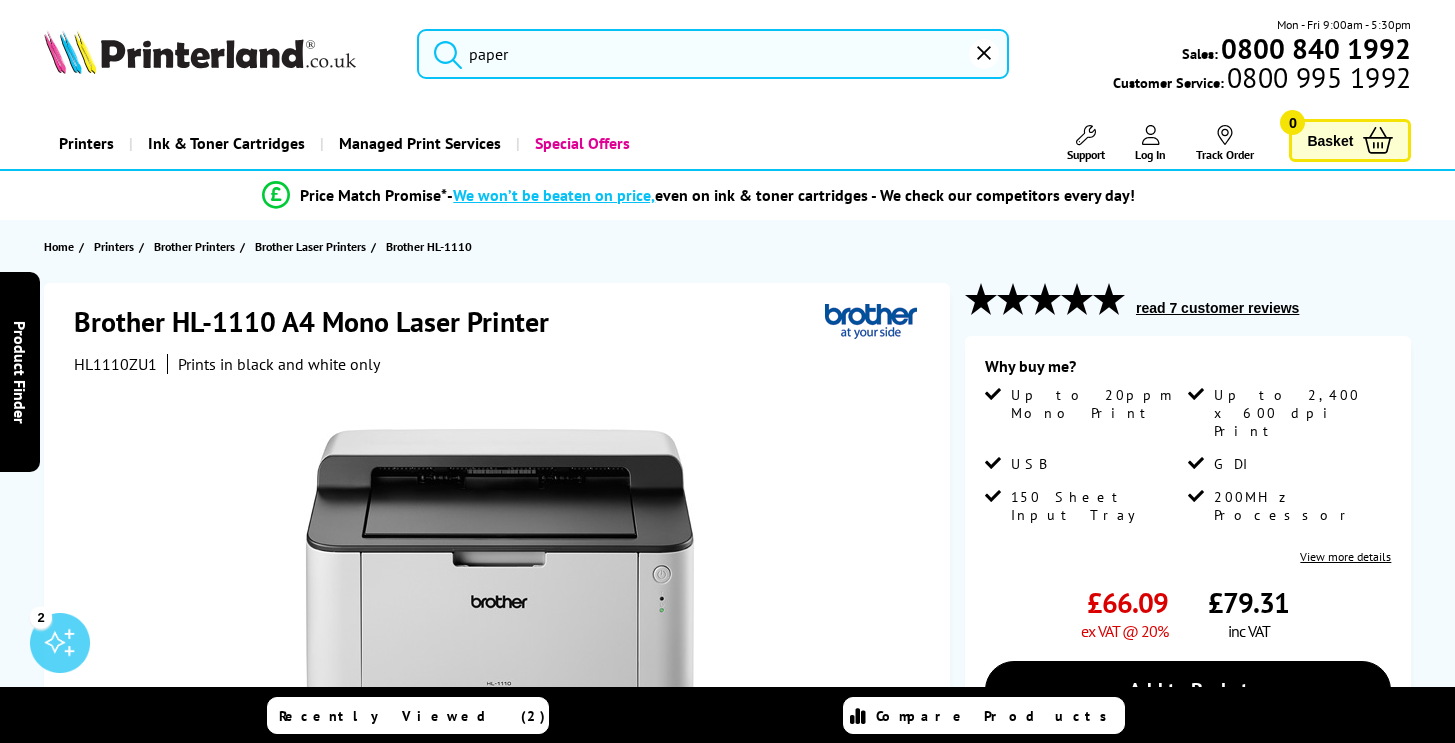 click at bounding box center [200, 52] 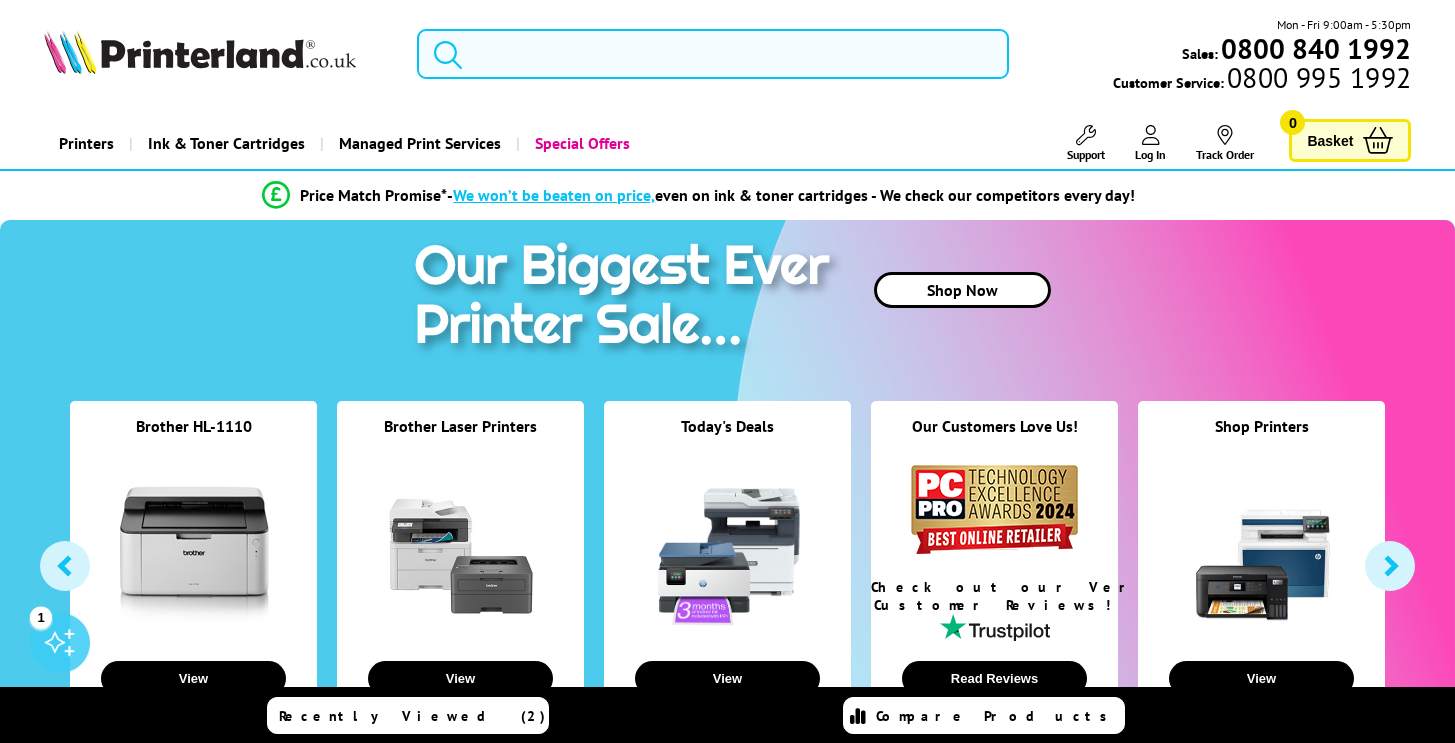 scroll, scrollTop: 0, scrollLeft: 0, axis: both 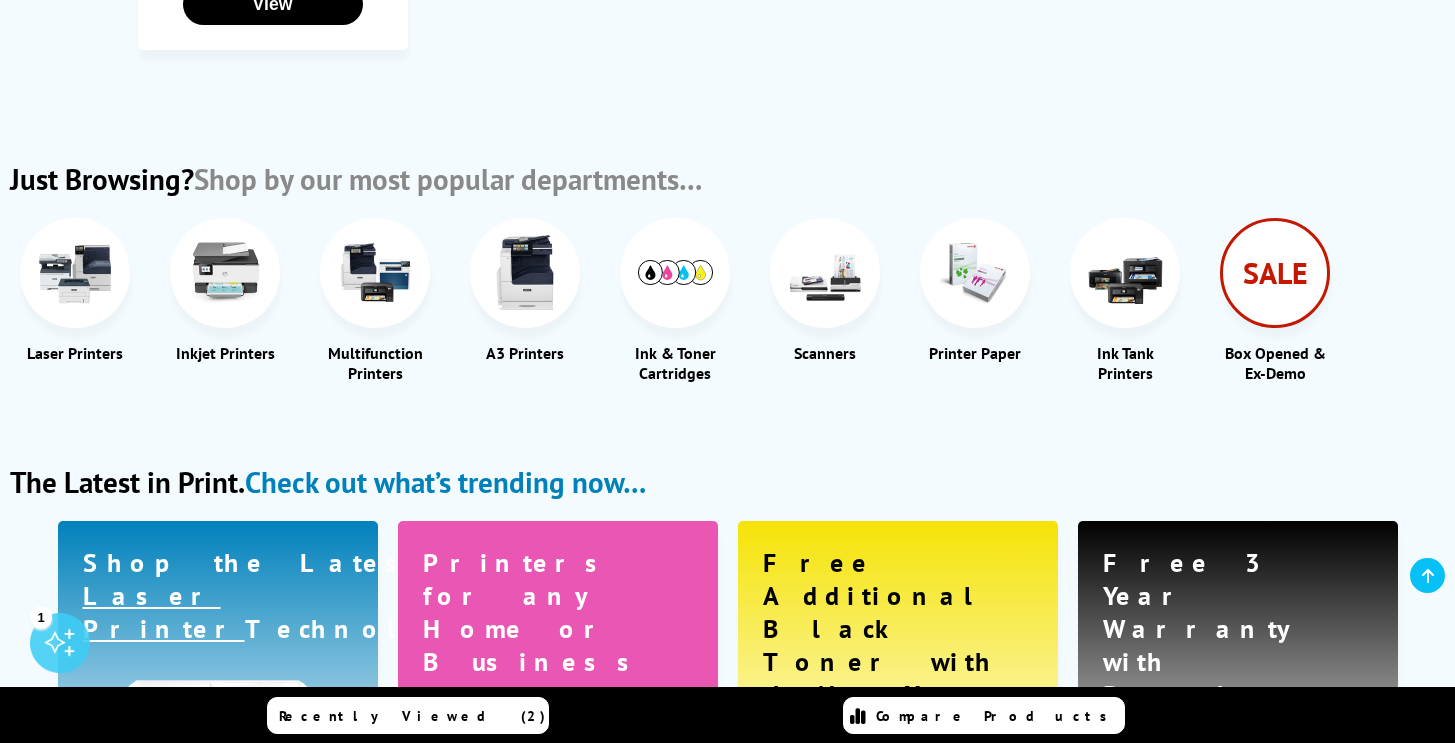 click at bounding box center [975, 272] 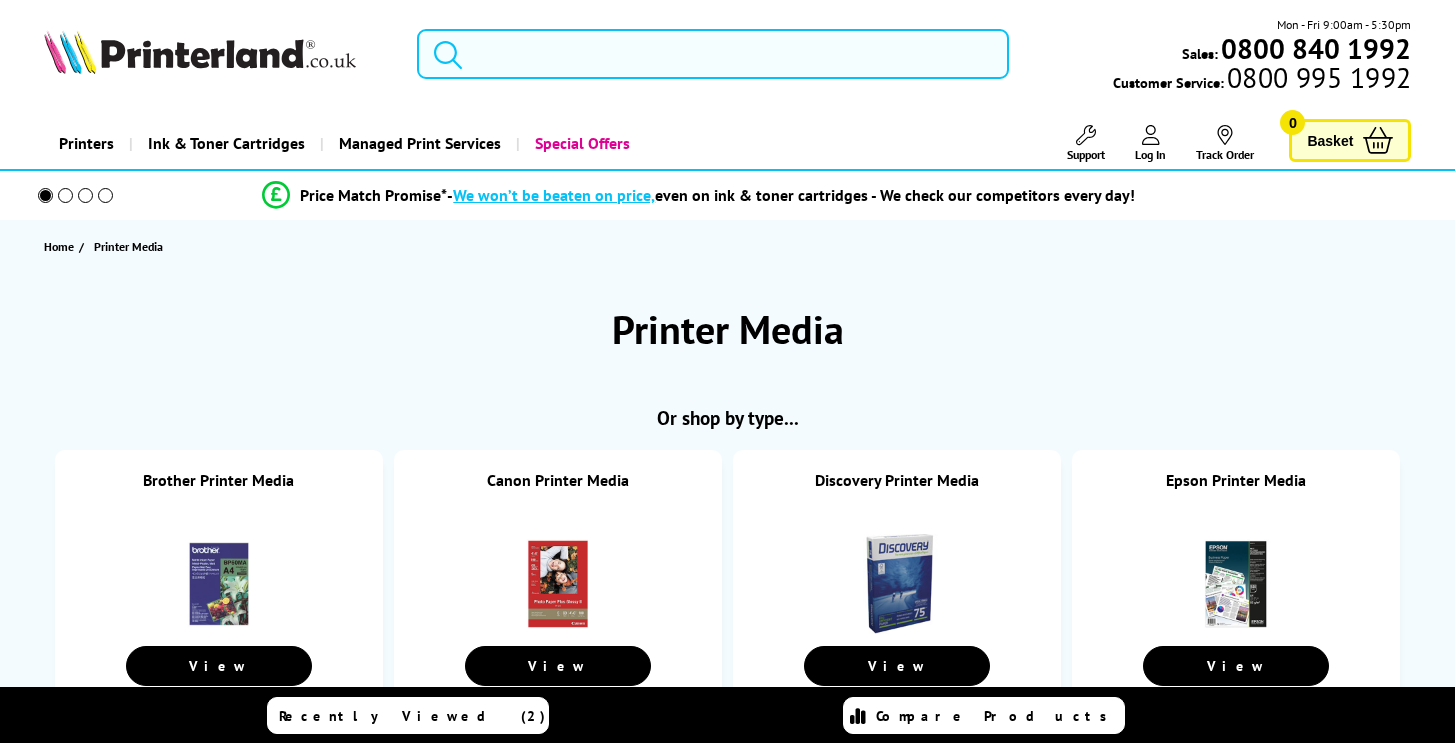 scroll, scrollTop: 0, scrollLeft: 0, axis: both 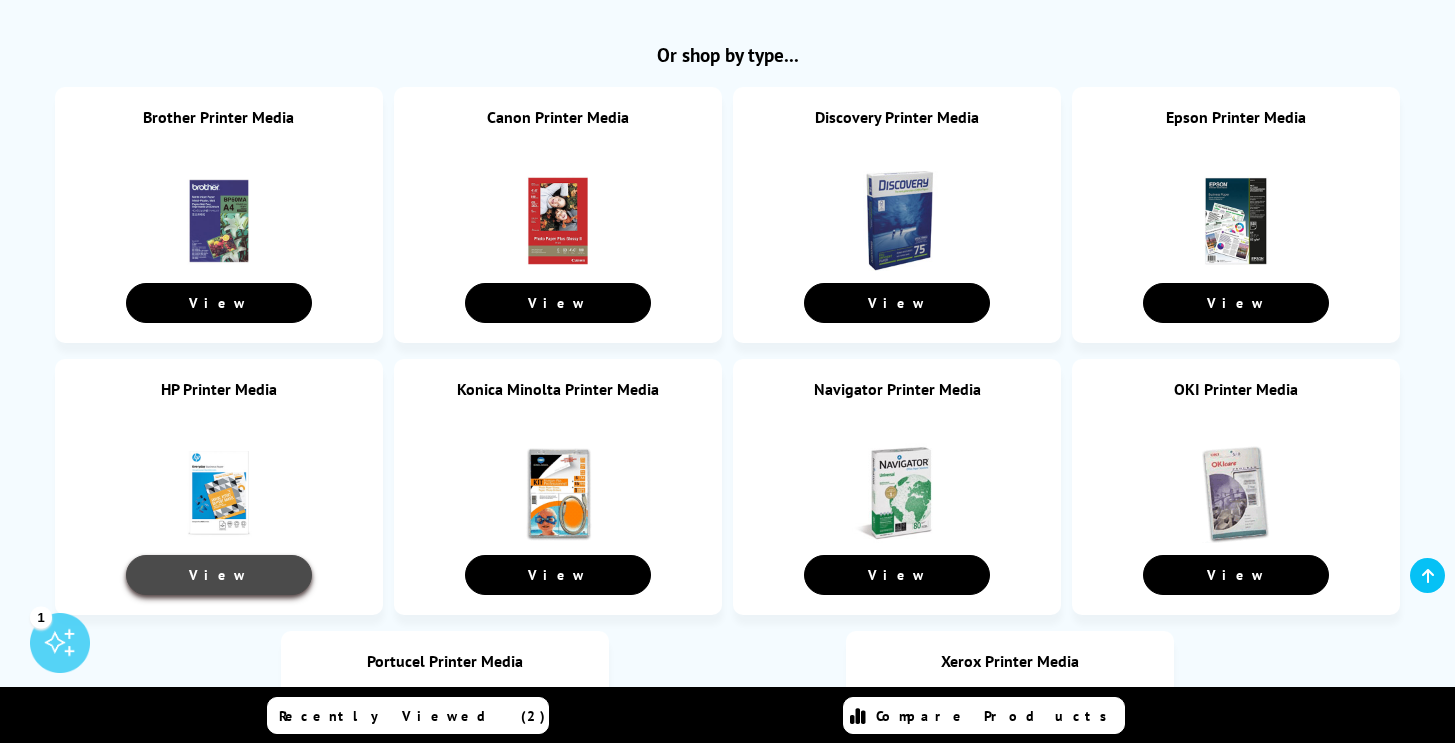 click on "View" at bounding box center (219, 575) 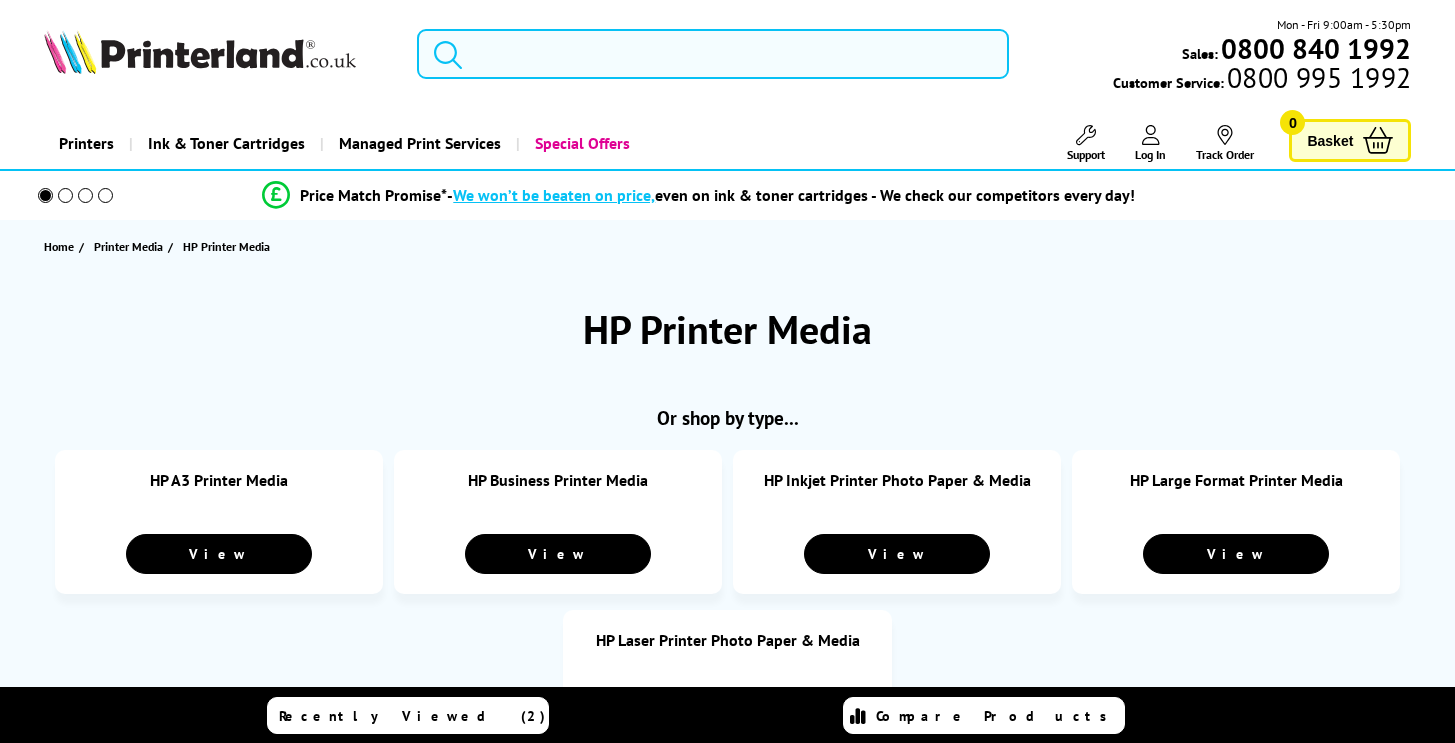 scroll, scrollTop: 0, scrollLeft: 0, axis: both 